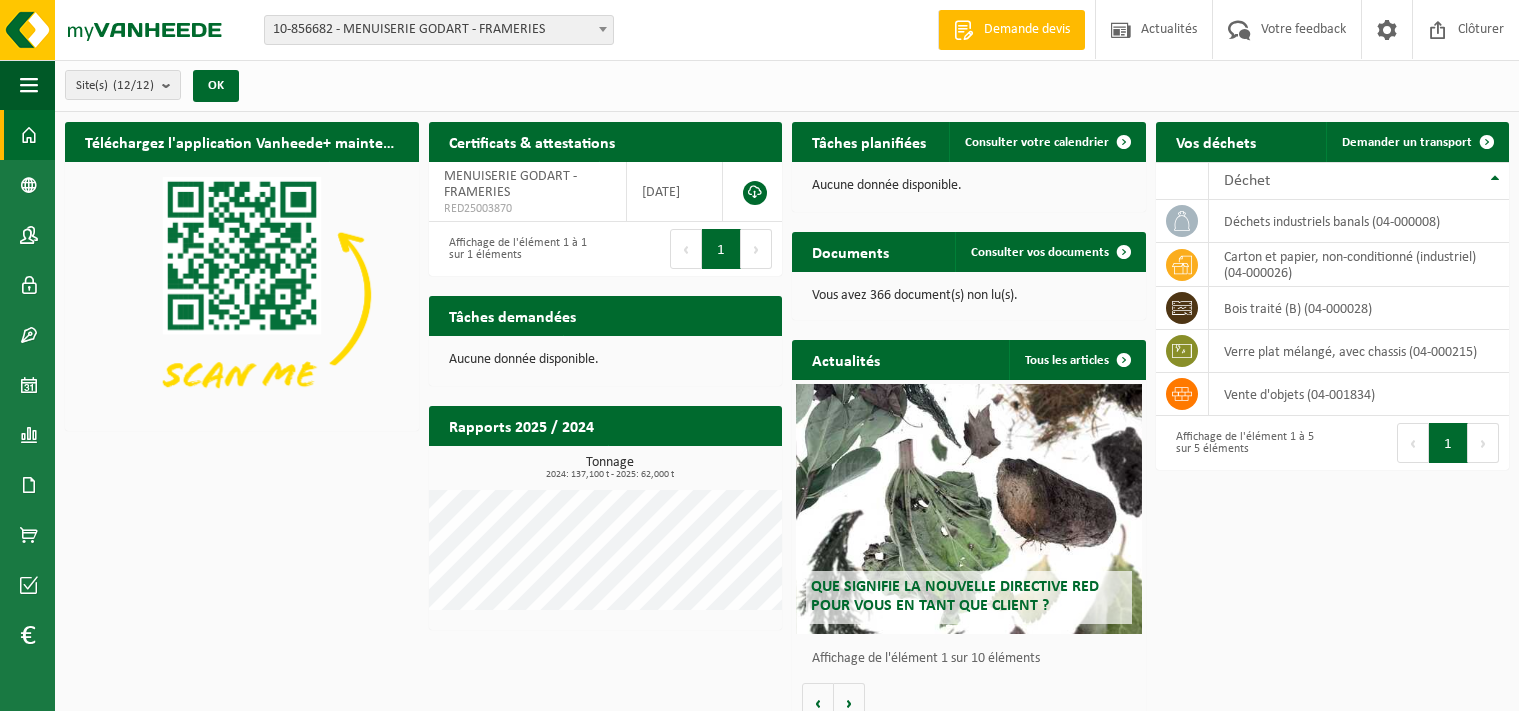 scroll, scrollTop: 0, scrollLeft: 0, axis: both 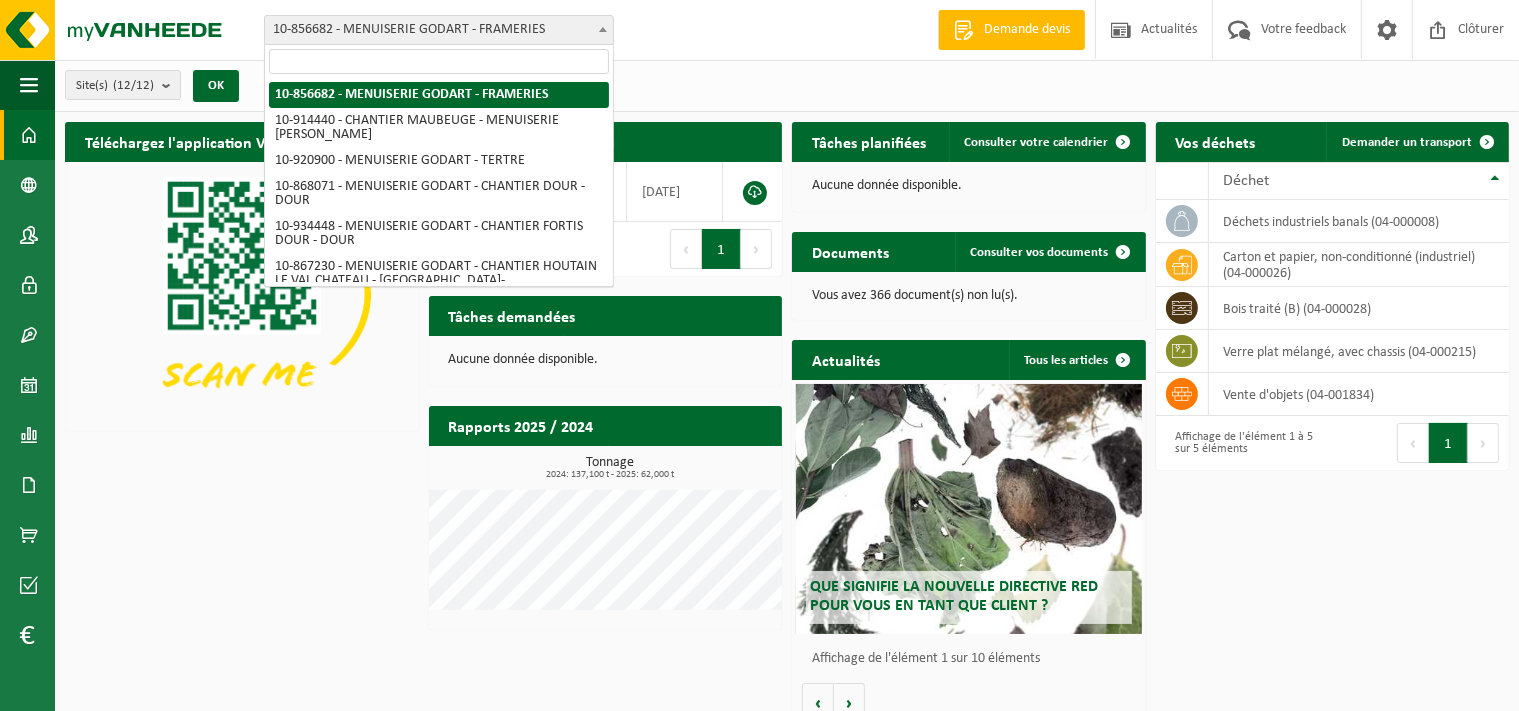 click at bounding box center (603, 29) 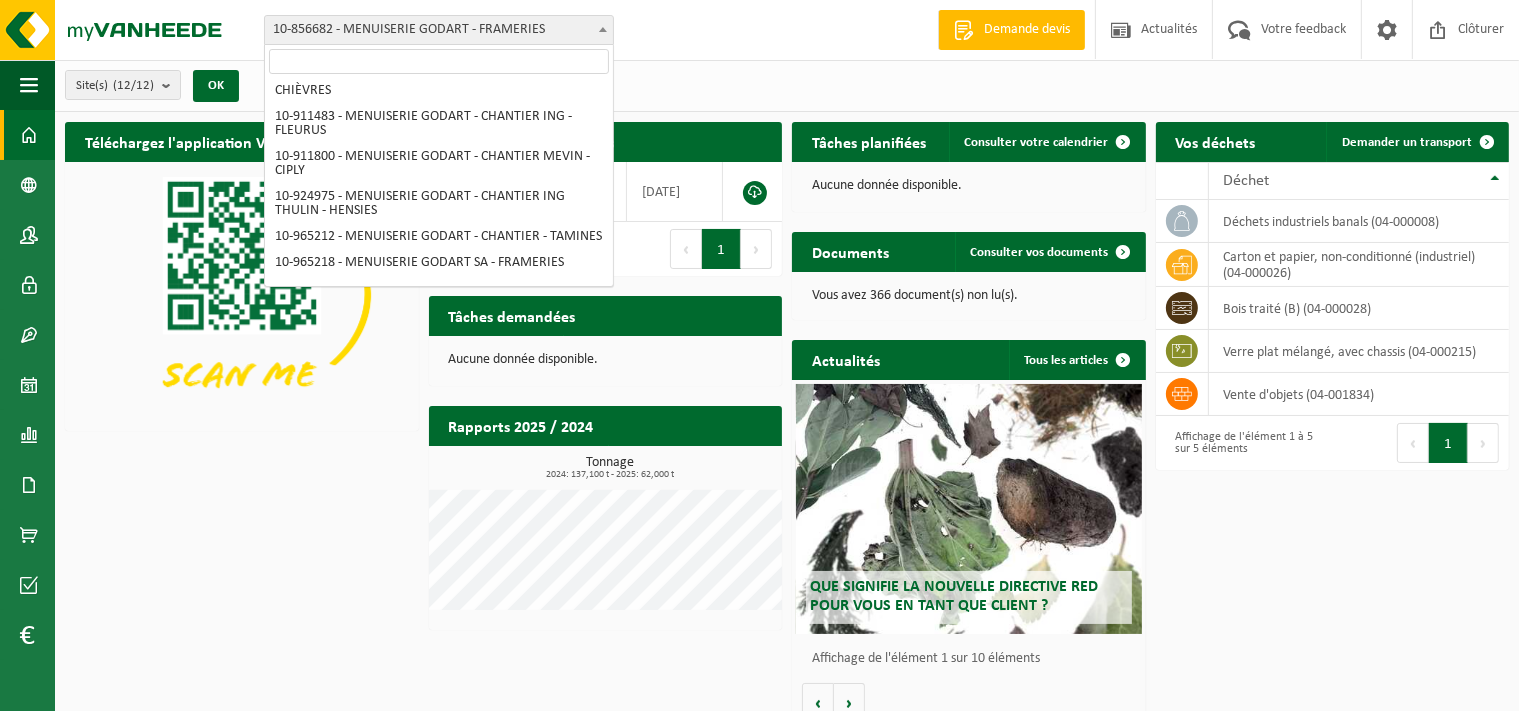 scroll, scrollTop: 638, scrollLeft: 0, axis: vertical 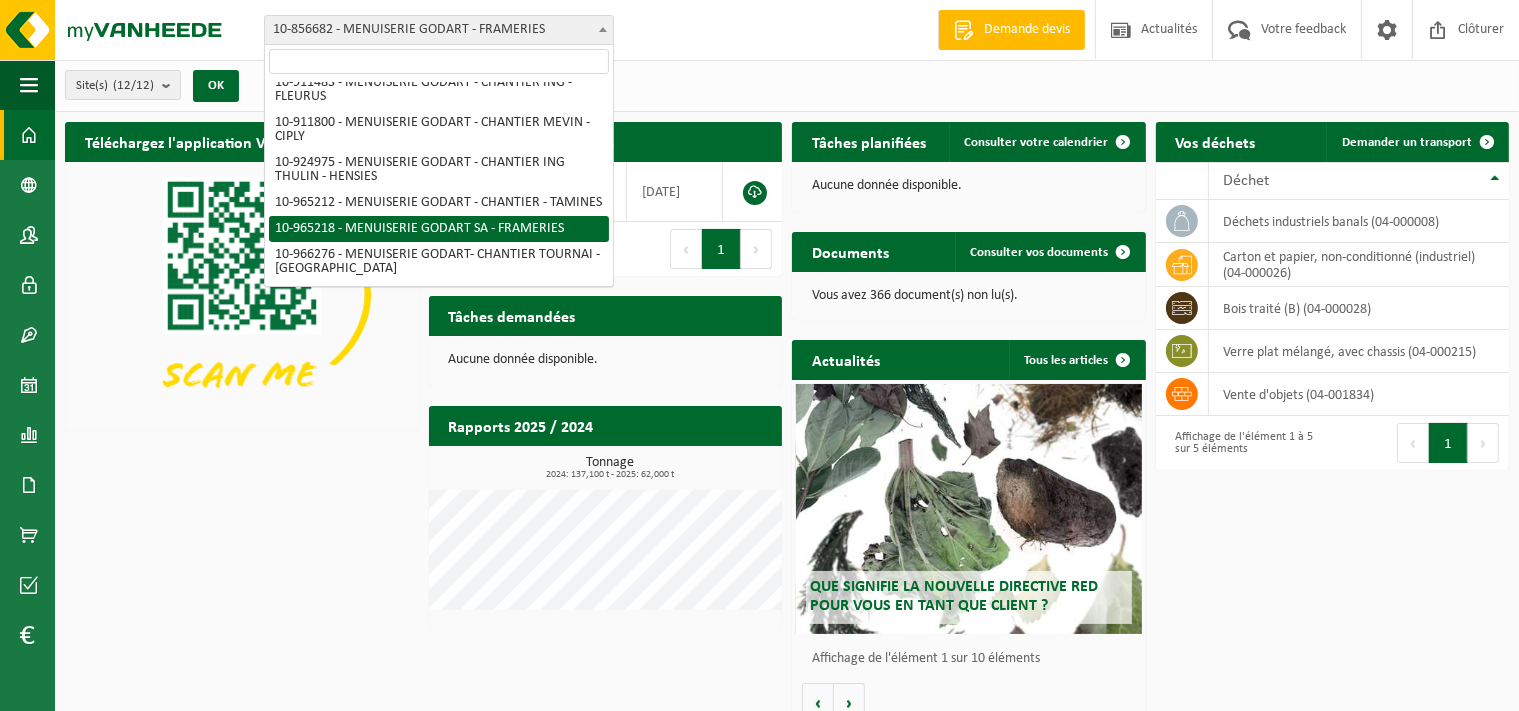 select on "152183" 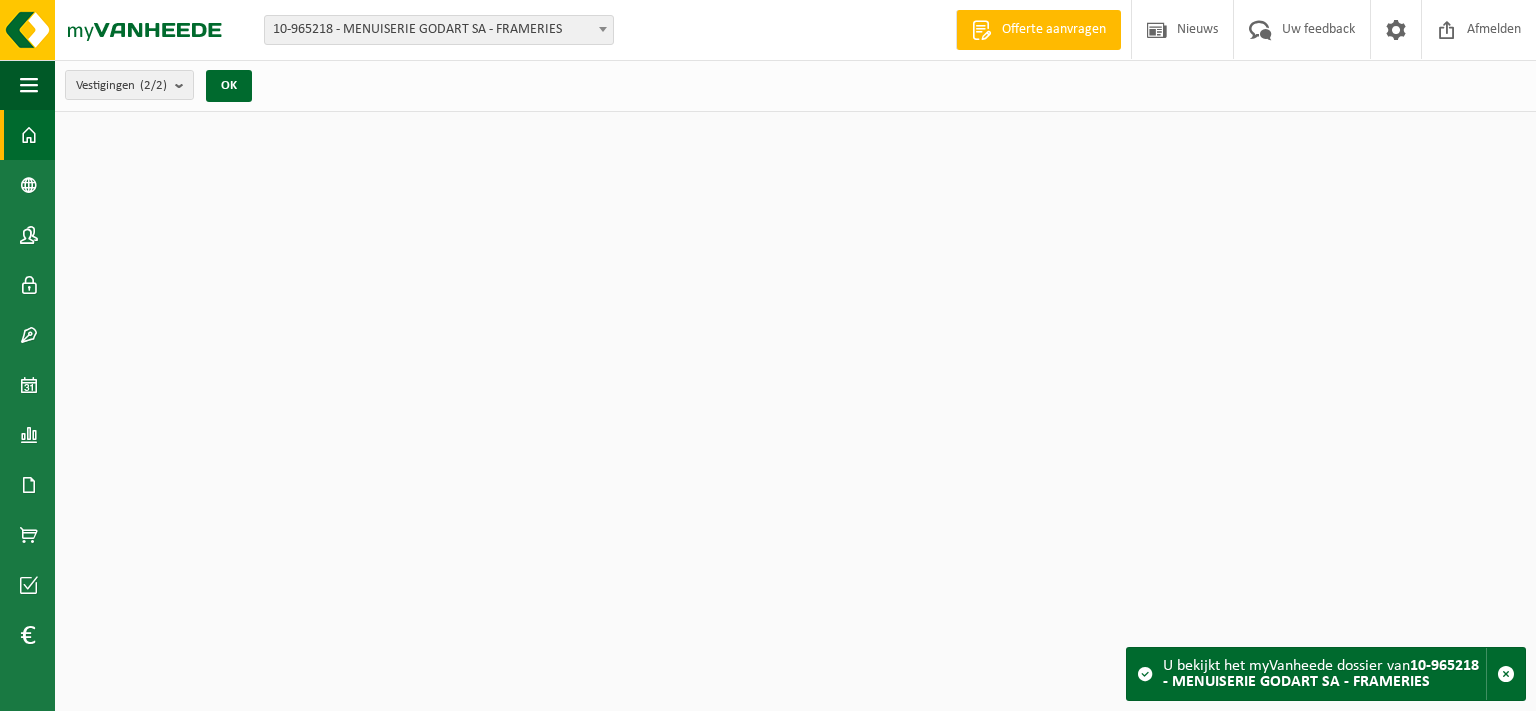 scroll, scrollTop: 0, scrollLeft: 0, axis: both 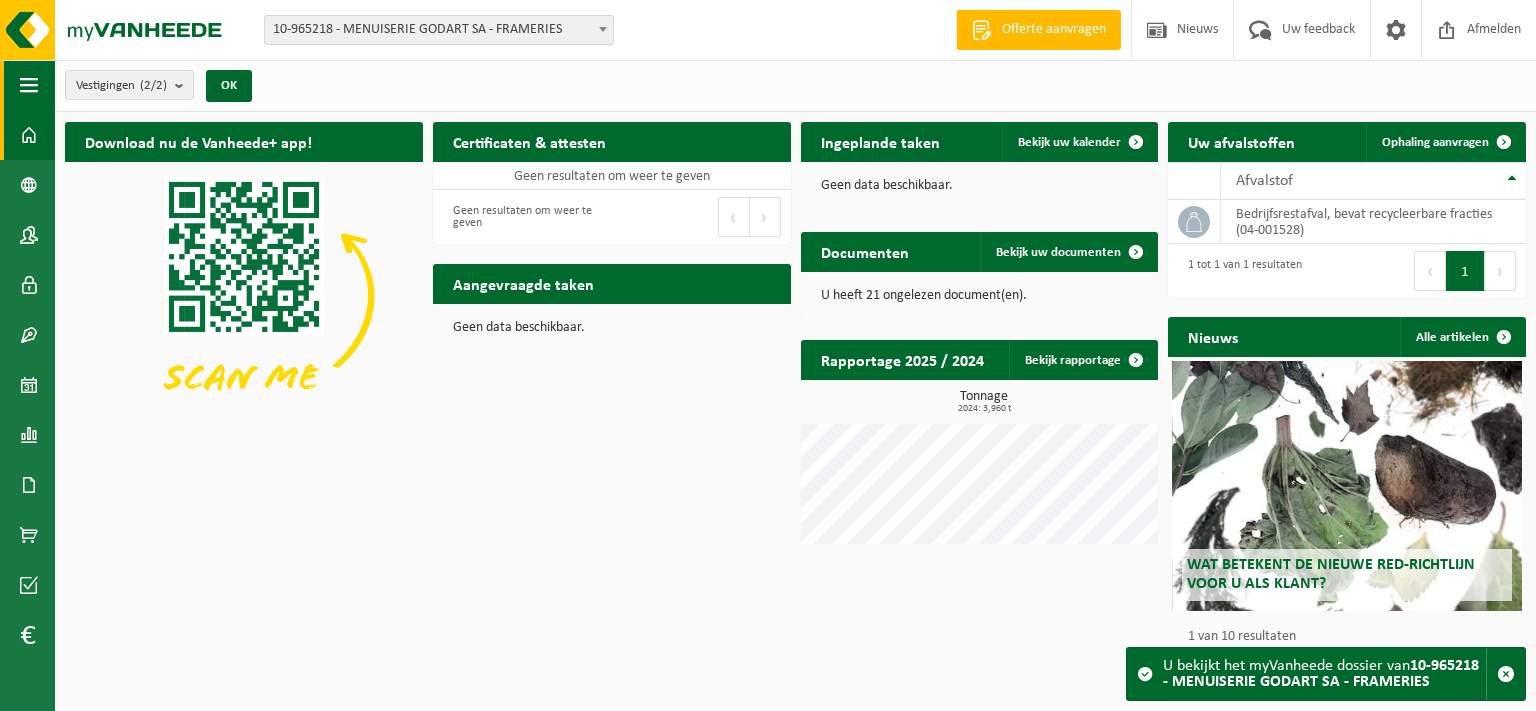 click at bounding box center (29, 85) 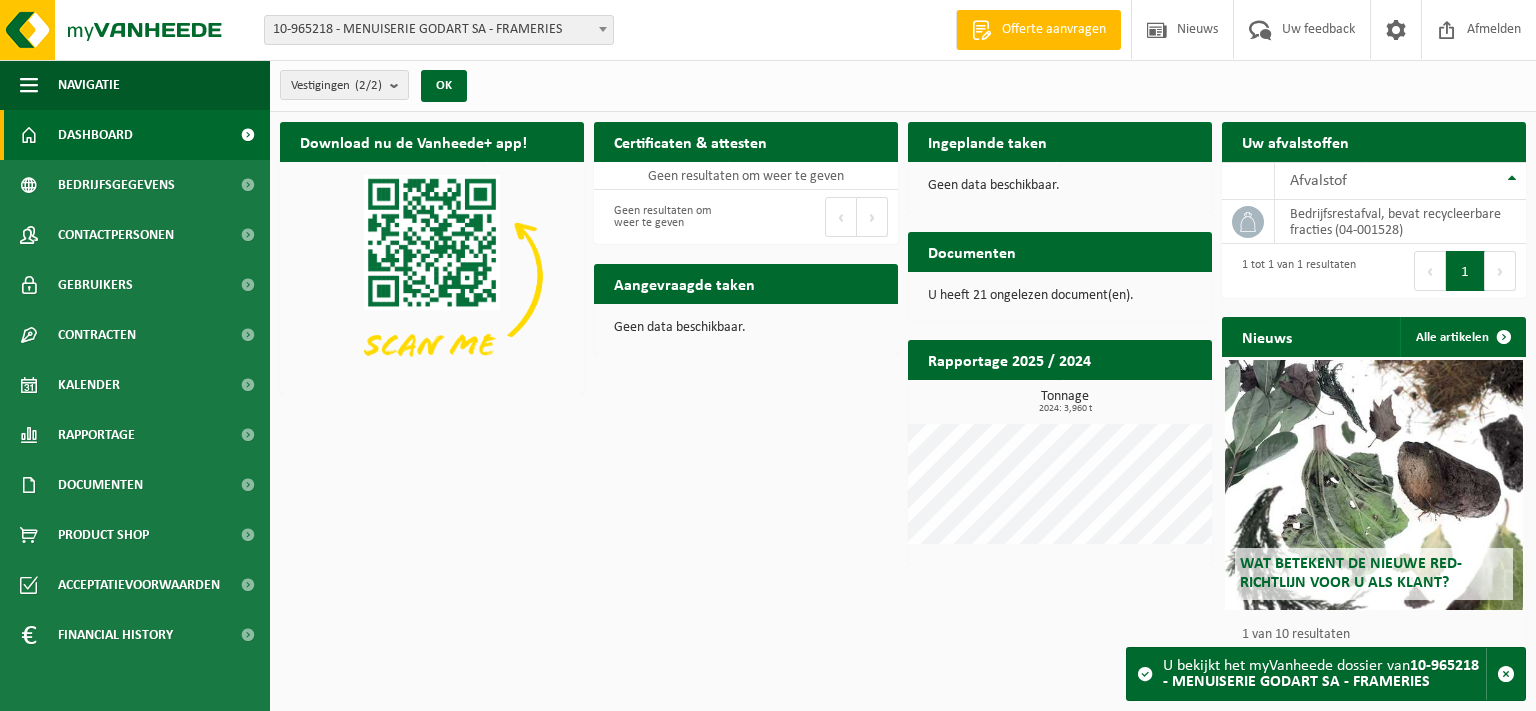 click on "Vestiging:       10-856682 - MENUISERIE GODART - FRAMERIES 10-914440 - CHANTIER MAUBEUGE - MENUISERIE GODART - MAUBEUGE 10-920900 - MENUISERIE GODART - TERTRE 10-868071 - MENUISERIE GODART - CHANTIER DOUR - DOUR 10-934448 - MENUISERIE GODART - CHANTIER FORTIS DOUR - DOUR 10-867230 - MENUISERIE GODART - CHANTIER HOUTAIN LE VAL CHATEAU - HOUTAIN-LE-VAL 10-867069 - MENUISERIE GODART - CHANTIER ING WAVRE - WAVRE 10-867233 - MENUISERIE GODART - CHANTIER STRÉE - STRÉE 10-920792 - MENUISERIE GODART- CHANTIER ING GEMBLOUX - GEMBLOUX 10-939428 - MENUISERIE GODART- CHANTIER ING JAMBES - JAMBES 10-928387 - MENUISERIE GODART-CHANTIER ING RHODE ST GENESE - RHODE-SAINT-GENESE 10-979950 - MENUISERUE GODART - PALAIS DE JUSTICE - CHARLEROI 10-883483 - MENUISERIE GODART - CHANTIER BOUSSU - BOUSSU 10-884931 - MENUISERIE GODART - CHANTIER COLFONTAINE - COLFONTAINE 10-890282 - MENUISERIE GODART - CHANTIER IMAGIPARK - MONS 10-893395 - MENUISERIE GODART - CHANTIER OTAN - CHIÈVRES            Welkom  RENAUD GODART" at bounding box center [768, 30] 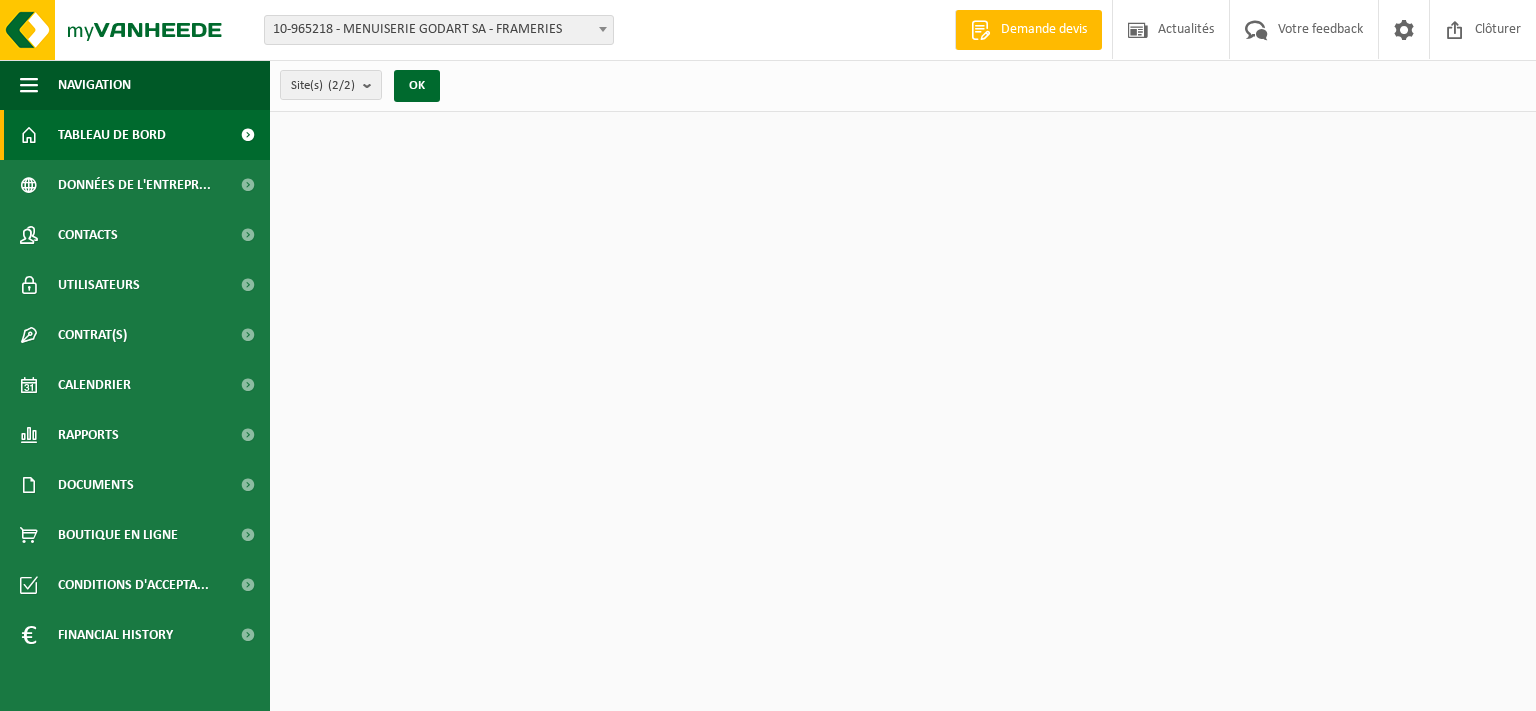 scroll, scrollTop: 0, scrollLeft: 0, axis: both 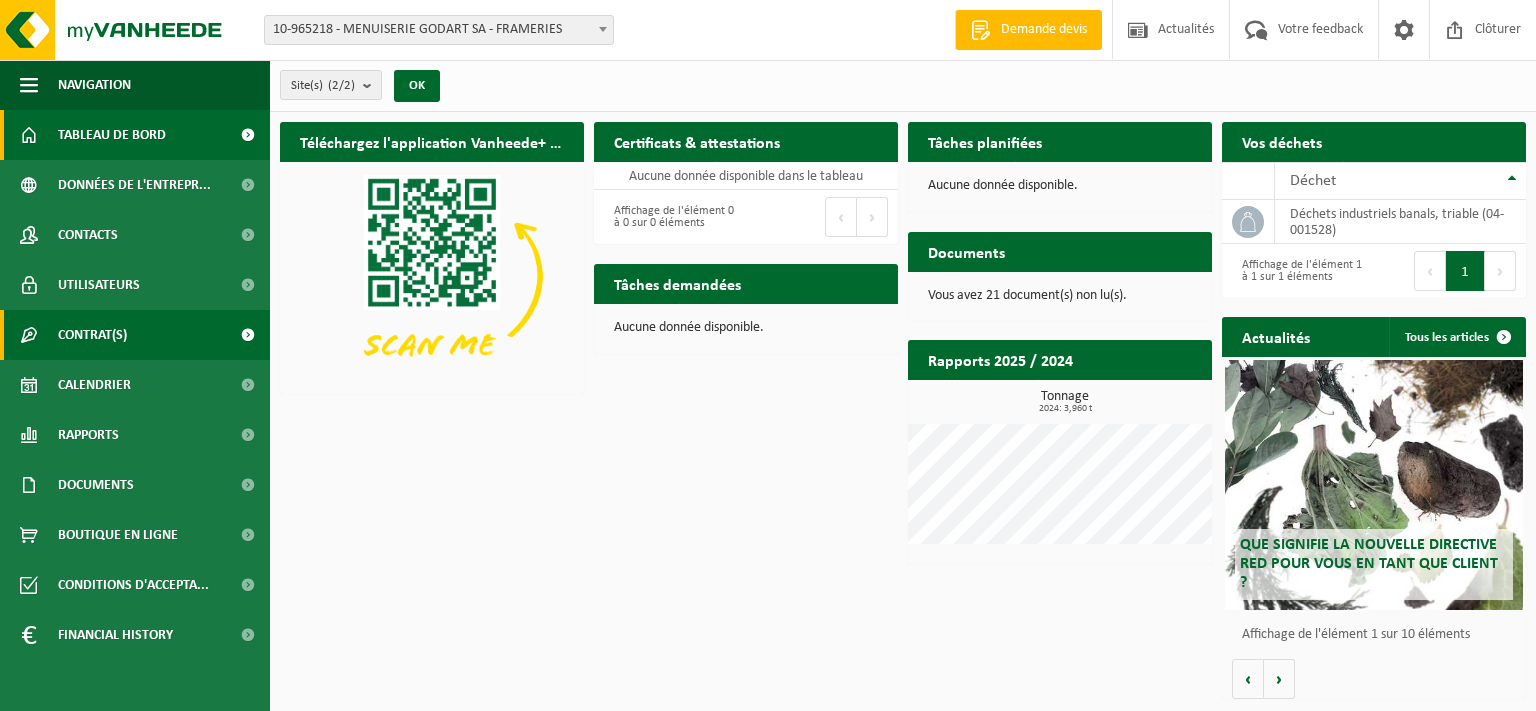 click on "Contrat(s)" at bounding box center [135, 335] 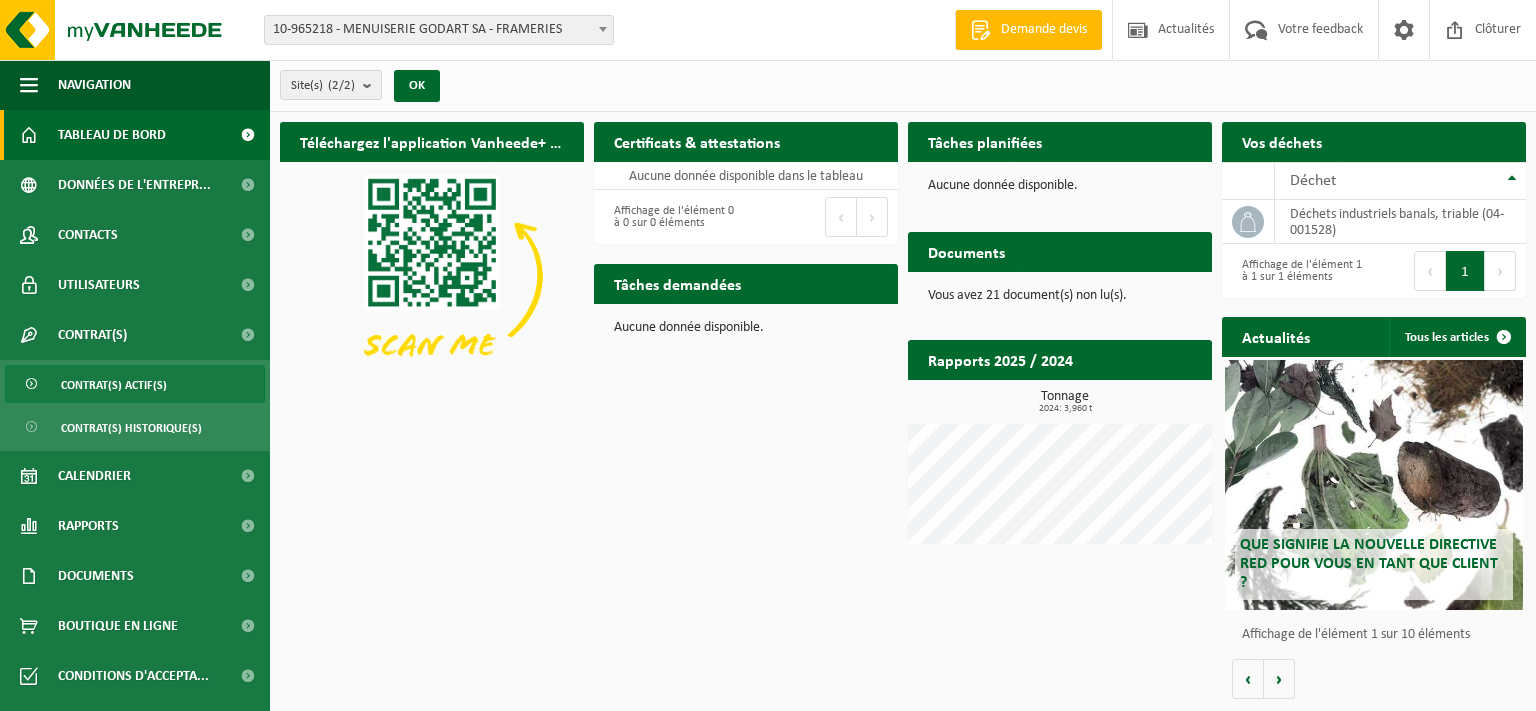 click on "Contrat(s) actif(s)" at bounding box center (114, 385) 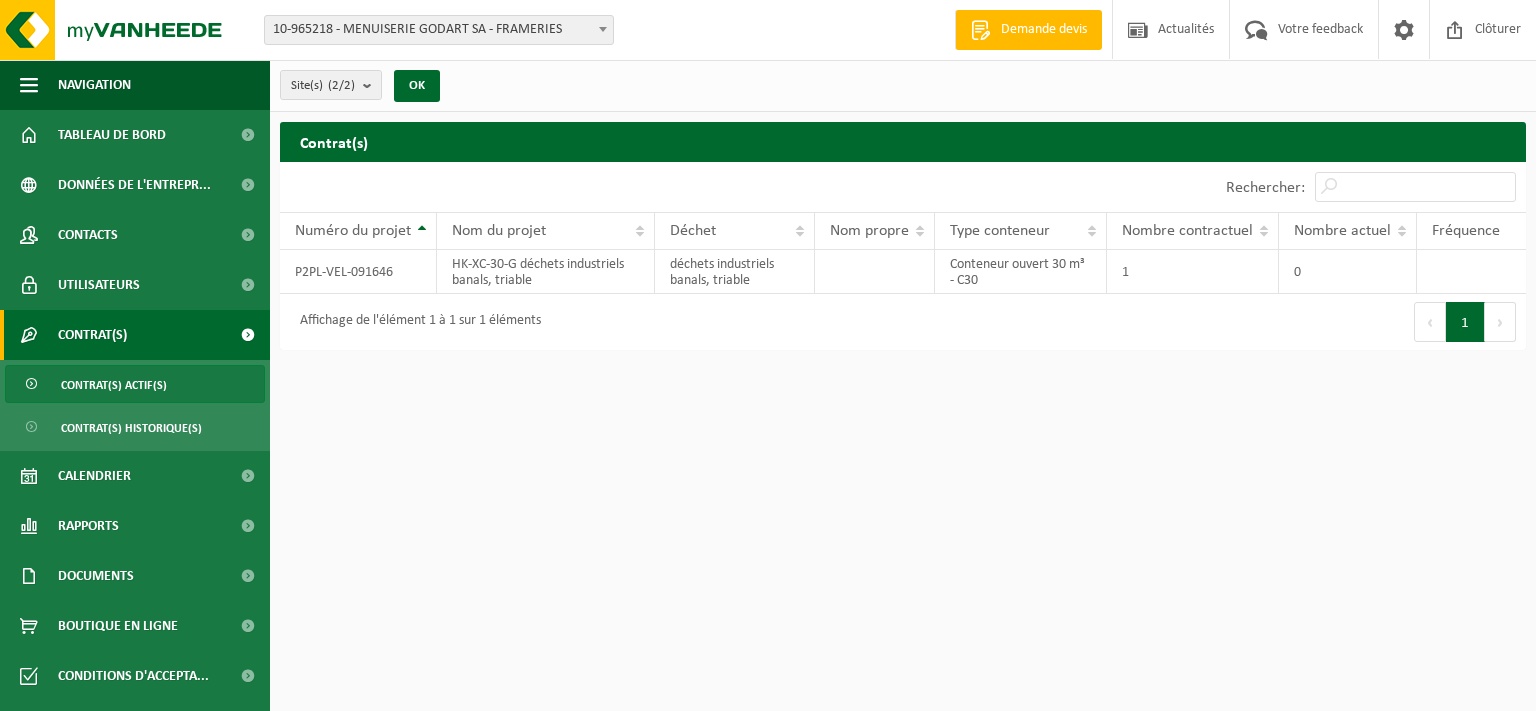 scroll, scrollTop: 0, scrollLeft: 0, axis: both 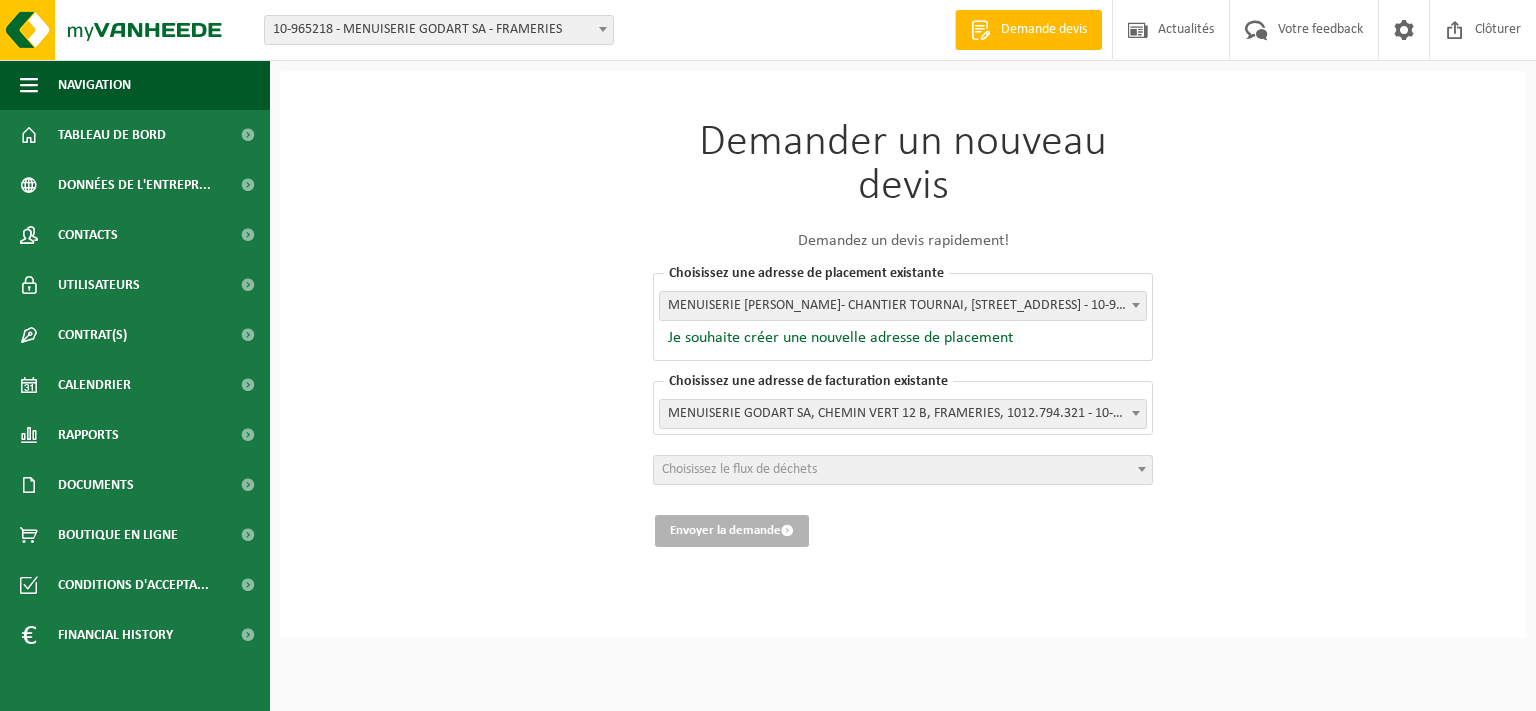 click on "Choisissez une adresse de placement existante       Quelle est l'adresse de placement?   [PERSON_NAME]- CHANTIER TOURNAI, [STREET_ADDRESS], [GEOGRAPHIC_DATA] - 10-966276 MENUISERIE GODART- CHANTIER TOURNAI, [STREET_ADDRESS] - 10-966276 MENUISERIE GODART- CHANTIER TOURNAI, [GEOGRAPHIC_DATA], [GEOGRAPHIC_DATA] - 10-966276   Je souhaite créer une nouvelle adresse de placement" at bounding box center (903, 317) 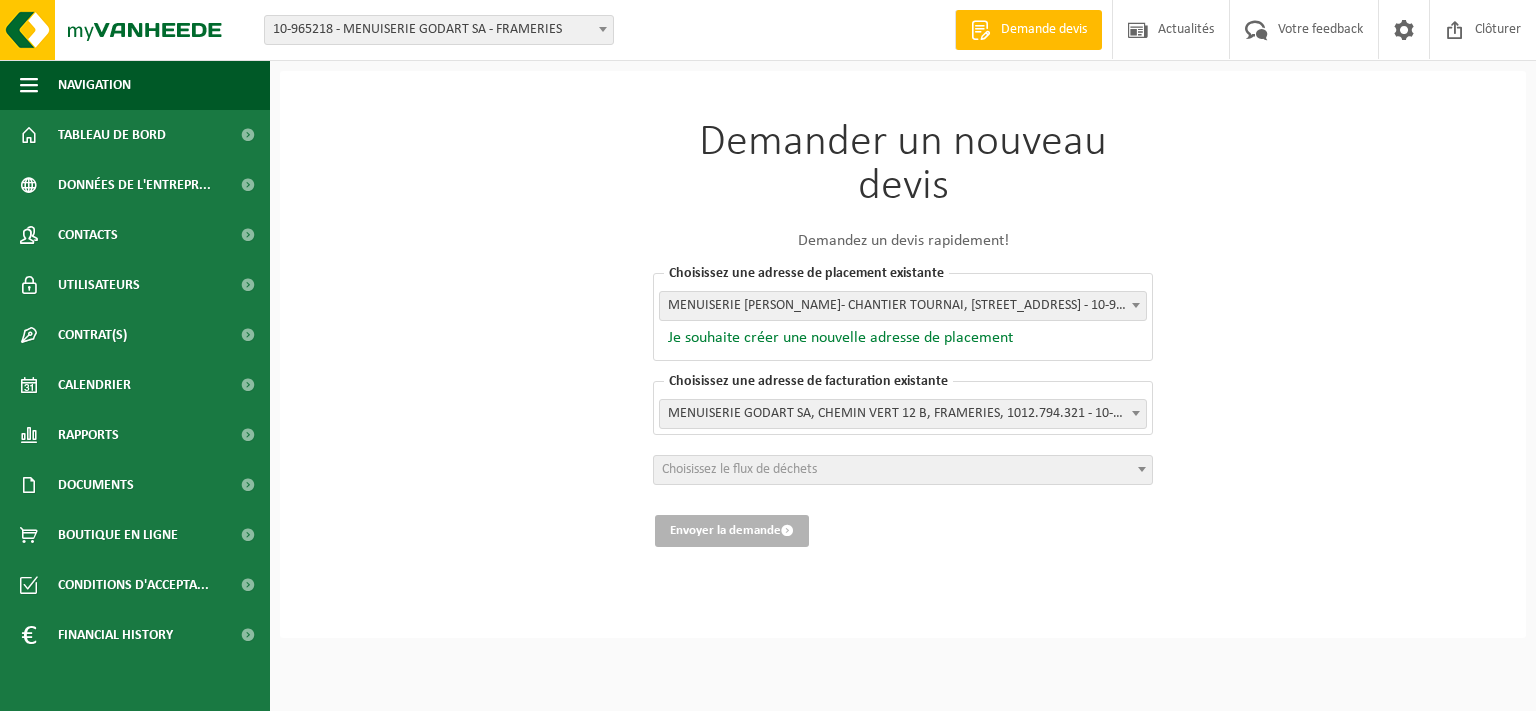 click on "Je souhaite créer une nouvelle adresse de placement" at bounding box center [836, 338] 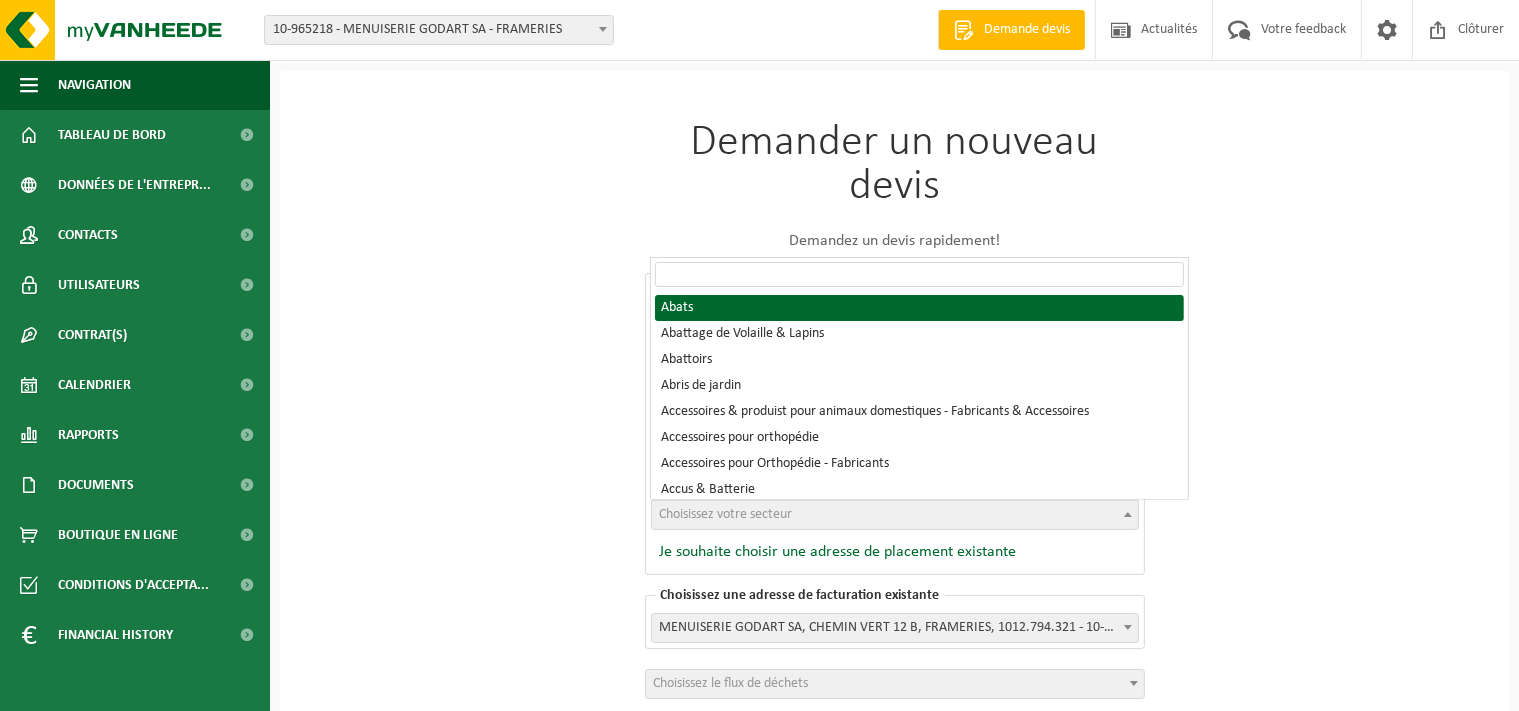 click on "Choisissez votre secteur" at bounding box center (895, 515) 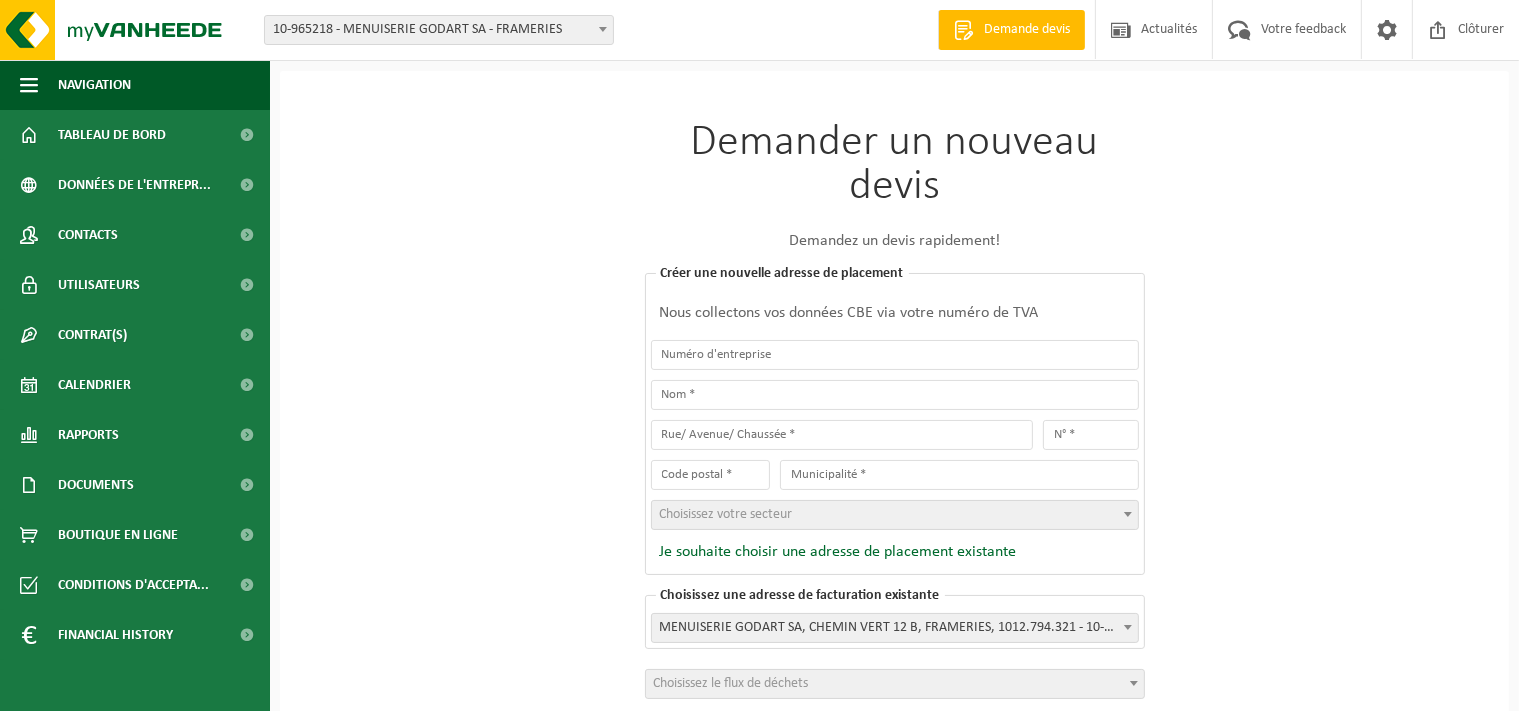 click on "[PERSON_NAME] un nouveau devis   Demandez un devis rapidement!               Choisissez une adresse de placement existante       Quelle est l'adresse de placement?   [PERSON_NAME]- CHANTIER TOURNAI, [STREET_ADDRESS], [GEOGRAPHIC_DATA] - 10-966276 MENUISERIE GODART- CHANTIER TOURNAI, [STREET_ADDRESS] - 10-966276 Quelle est l'adresse de placement?   Je souhaite créer une nouvelle adresse de placement         Créer une nouvelle adresse de placement           Nous collectons vos données CBE via votre numéro de TVA                                                                   Choisissez votre secteur   Choisissez votre secteur         Je souhaite choisir une adresse de placement existante               Choisissez une adresse de facturation existante       Quelle est l'adresse de facturation?   MENUISERIE GODART SA, CHEMIN VERT 12 B, FRAMERIES, 1012.794.321 - 10-965218 MENUISERIE GODART SA, CHEMIN VERT 12 B, FRAMERIES, 1012.794.321 - 10-965218             Choisissez le flux de déchets                     1" at bounding box center (894, 451) 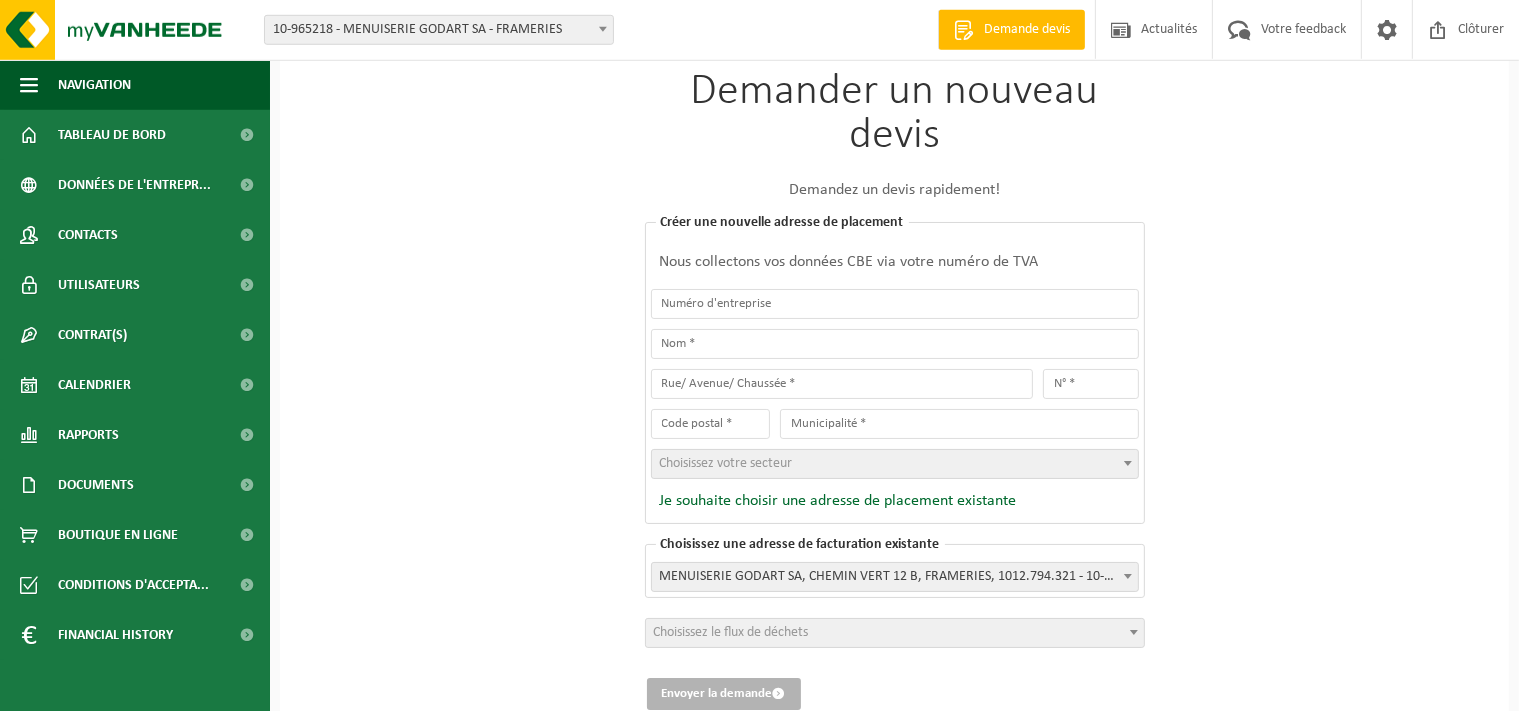 scroll, scrollTop: 118, scrollLeft: 0, axis: vertical 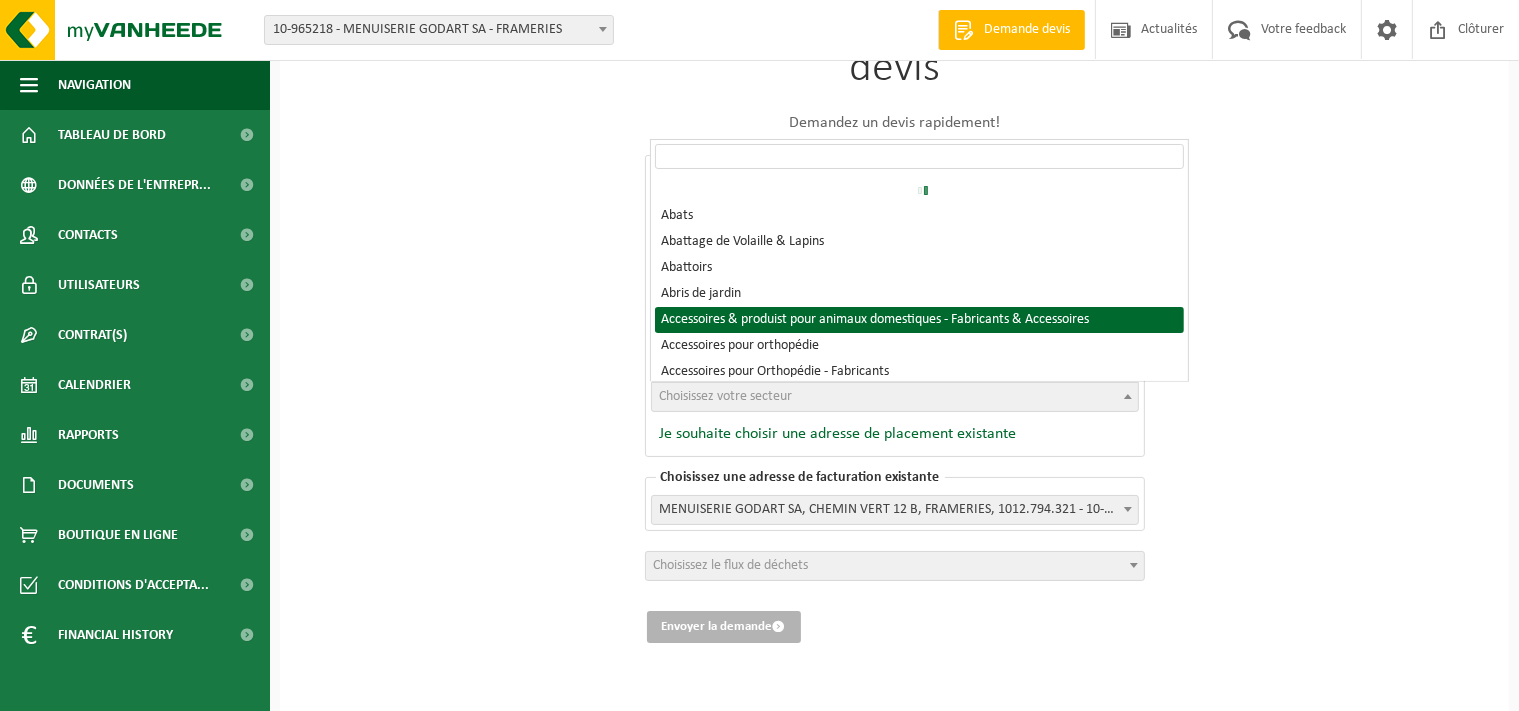 click on "Choisissez votre secteur" at bounding box center (895, 397) 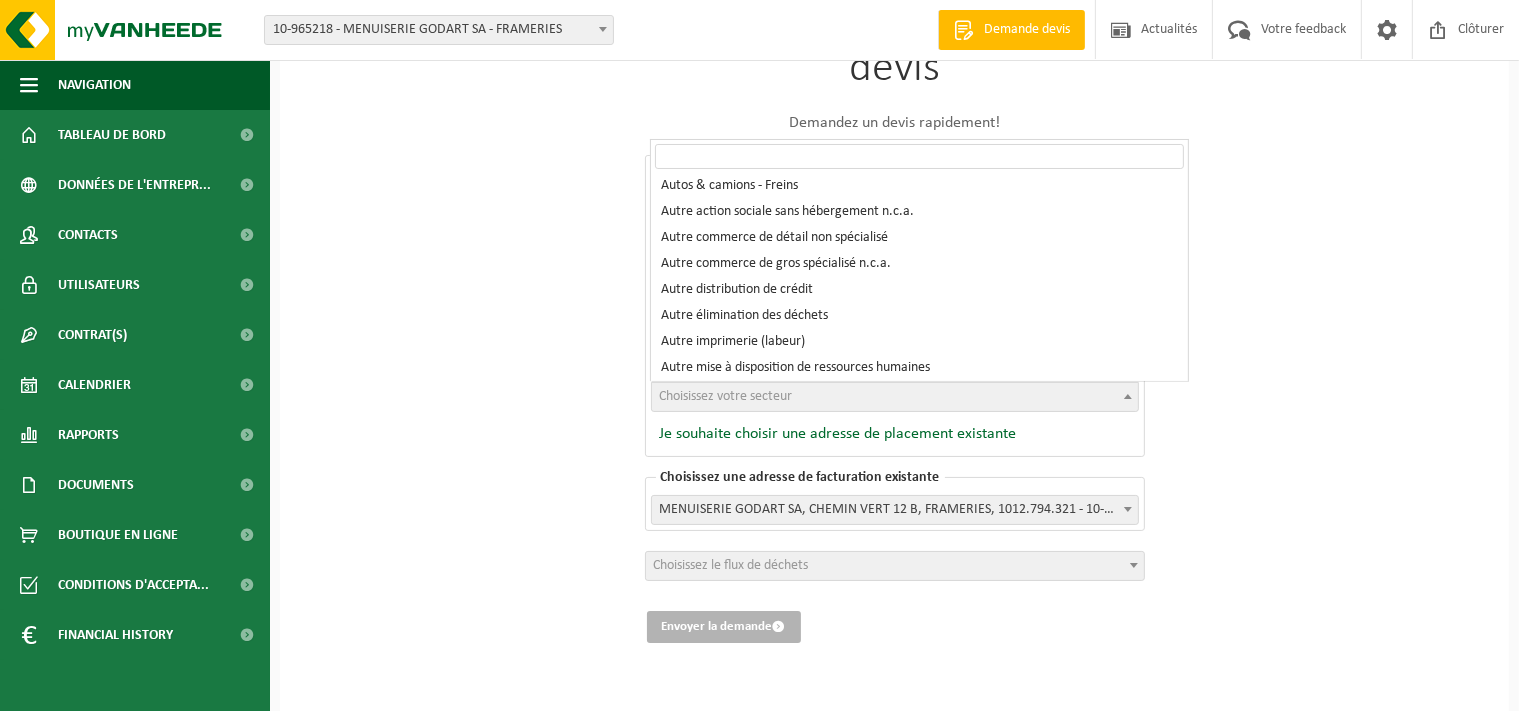 scroll, scrollTop: 14587, scrollLeft: 0, axis: vertical 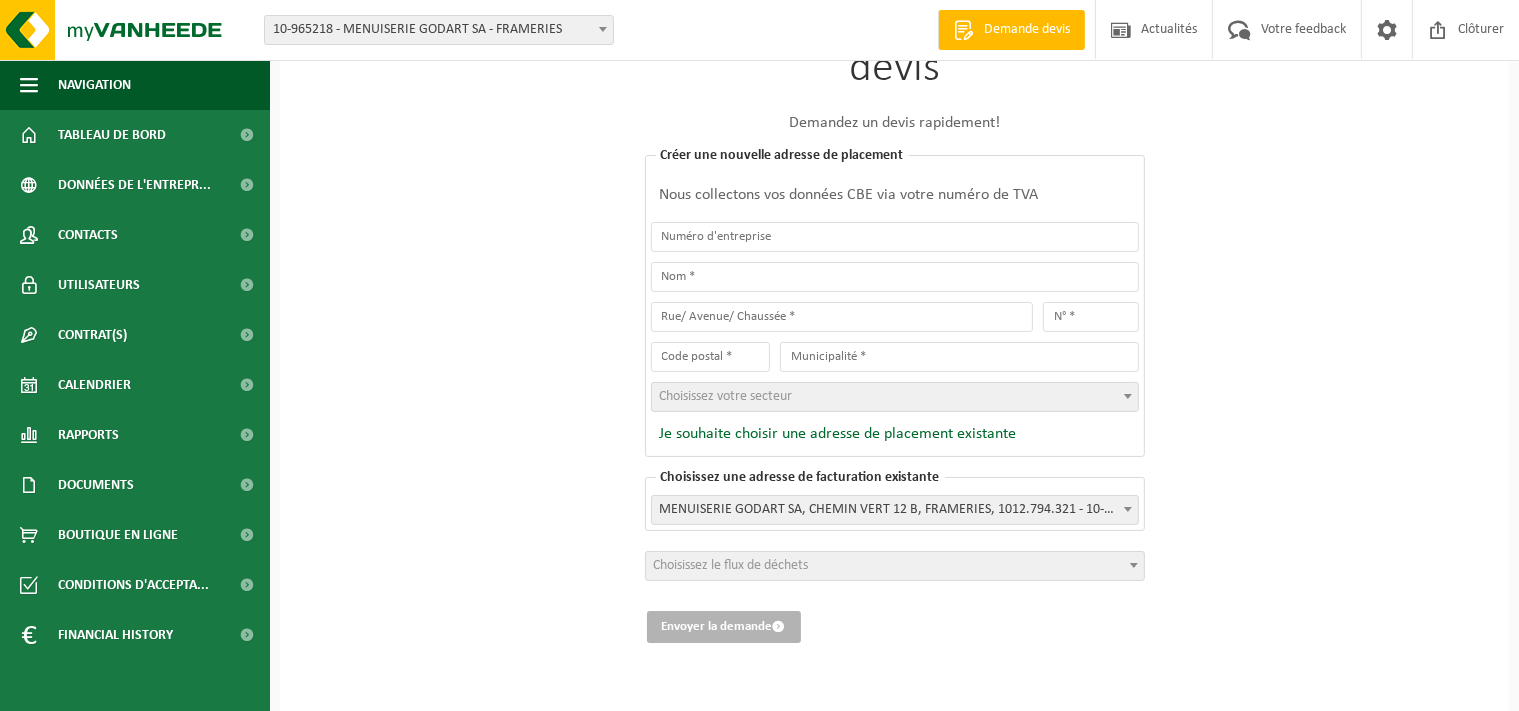 click on "[PERSON_NAME] un nouveau devis   Demandez un devis rapidement!               Choisissez une adresse de placement existante       Quelle est l'adresse de placement?   [PERSON_NAME]- CHANTIER TOURNAI, [STREET_ADDRESS], [GEOGRAPHIC_DATA] - 10-966276 MENUISERIE GODART- CHANTIER TOURNAI, [STREET_ADDRESS] - 10-966276 Quelle est l'adresse de placement?   Je souhaite créer une nouvelle adresse de placement         Créer une nouvelle adresse de placement           Nous collectons vos données CBE via votre numéro de TVA                                                                   Choisissez votre secteur   Choisissez votre secteur         Je souhaite choisir une adresse de placement existante               Choisissez une adresse de facturation existante       Quelle est l'adresse de facturation?   MENUISERIE GODART SA, CHEMIN VERT 12 B, FRAMERIES, 1012.794.321 - 10-965218 MENUISERIE GODART SA, CHEMIN VERT 12 B, FRAMERIES, 1012.794.321 - 10-965218             Choisissez le flux de déchets                     1" at bounding box center [894, 333] 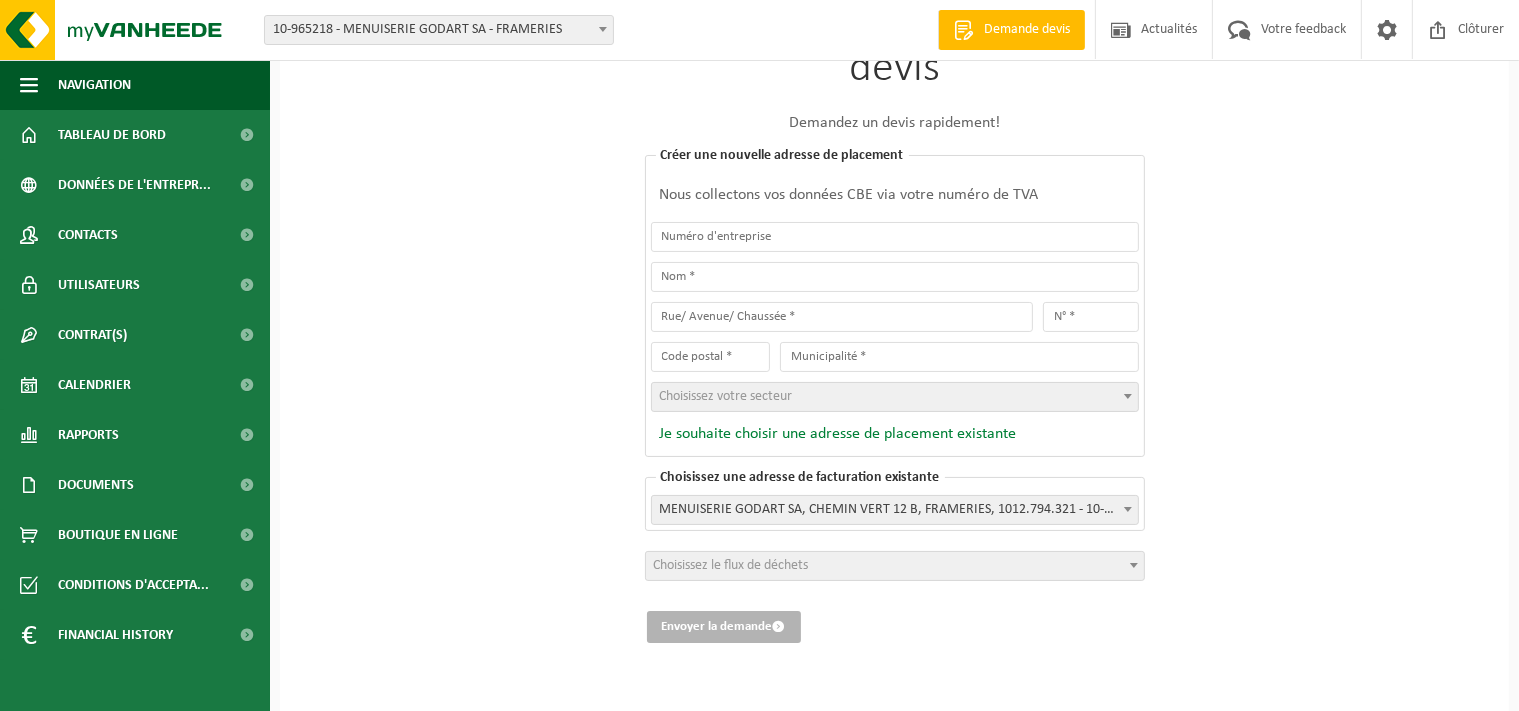 click on "Je souhaite choisir une adresse de placement existante" at bounding box center (834, 434) 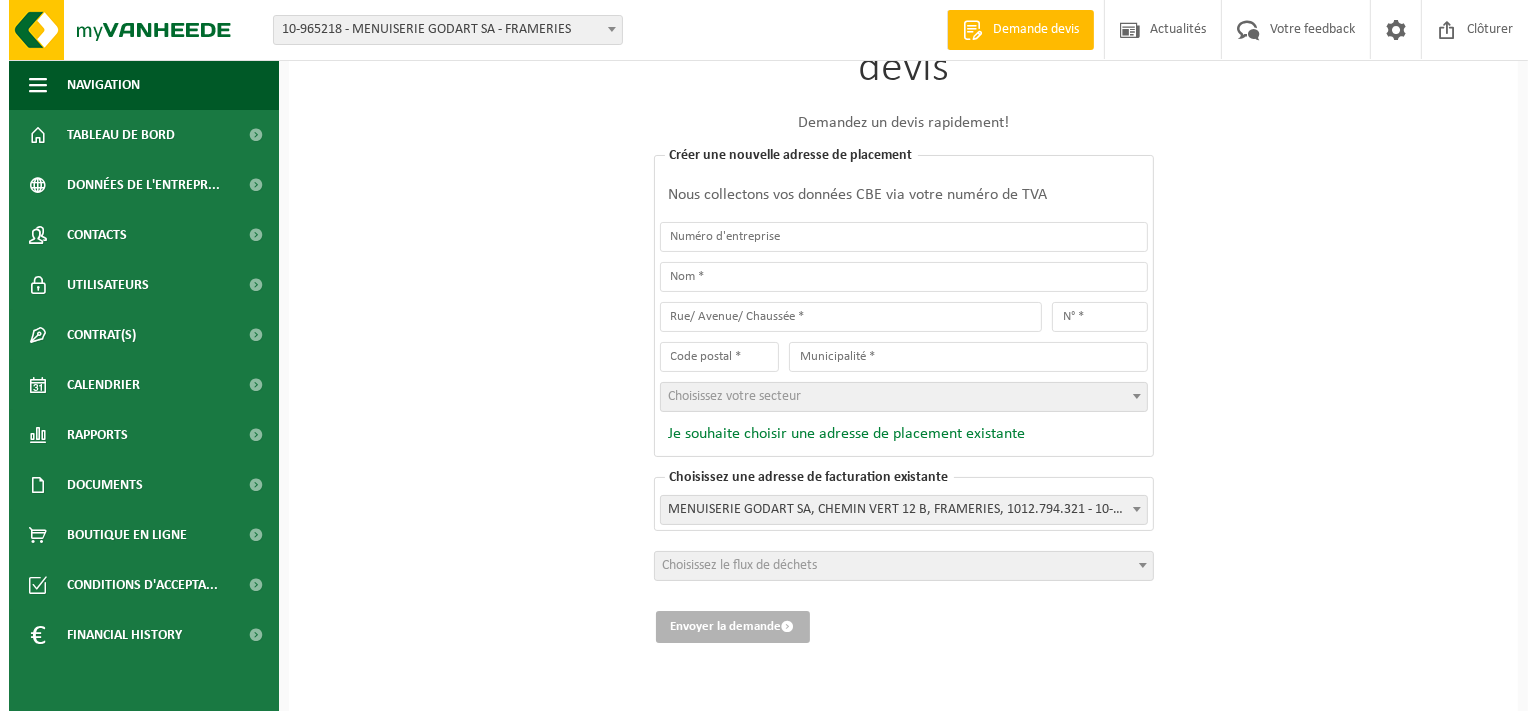 scroll, scrollTop: 0, scrollLeft: 0, axis: both 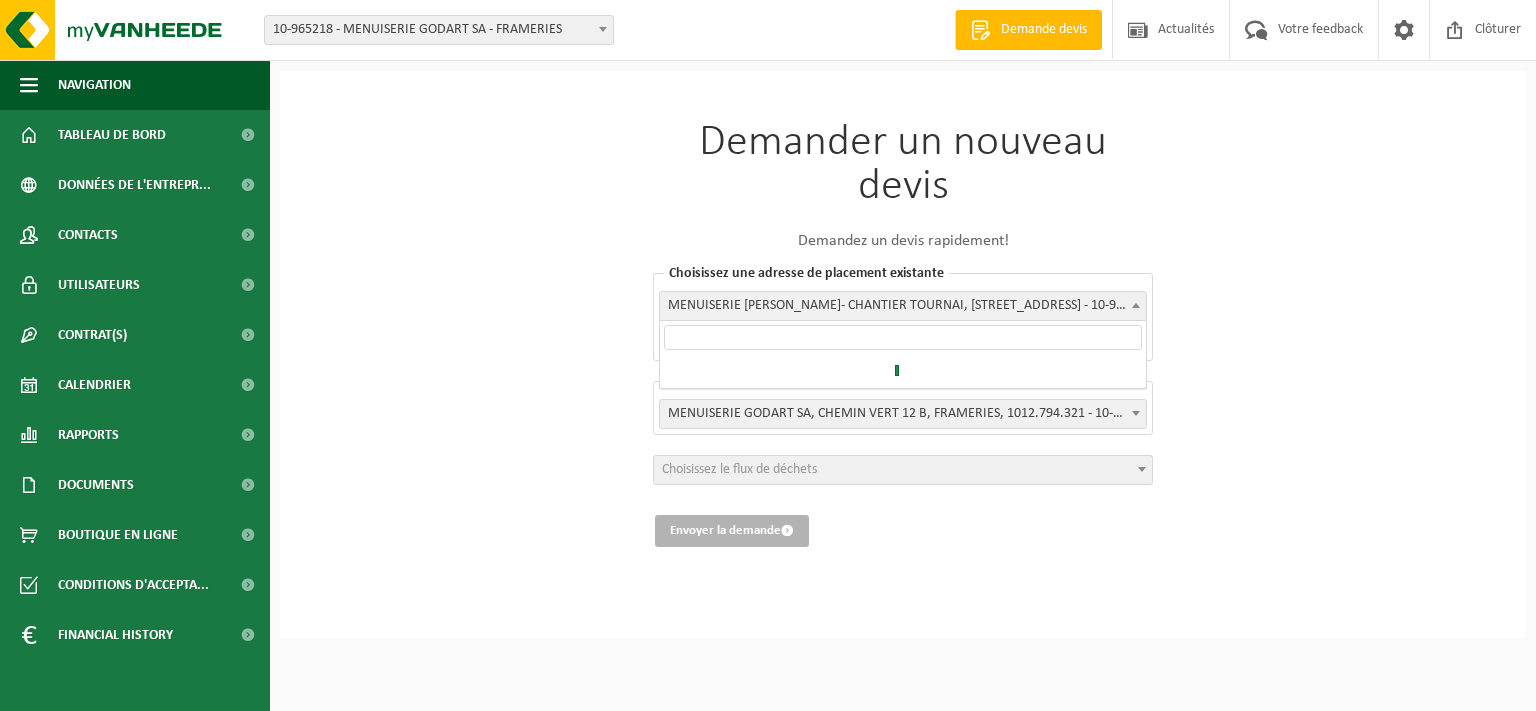 click on "MENUISERIE [PERSON_NAME]- CHANTIER TOURNAI, [STREET_ADDRESS] - 10-966276" at bounding box center [903, 306] 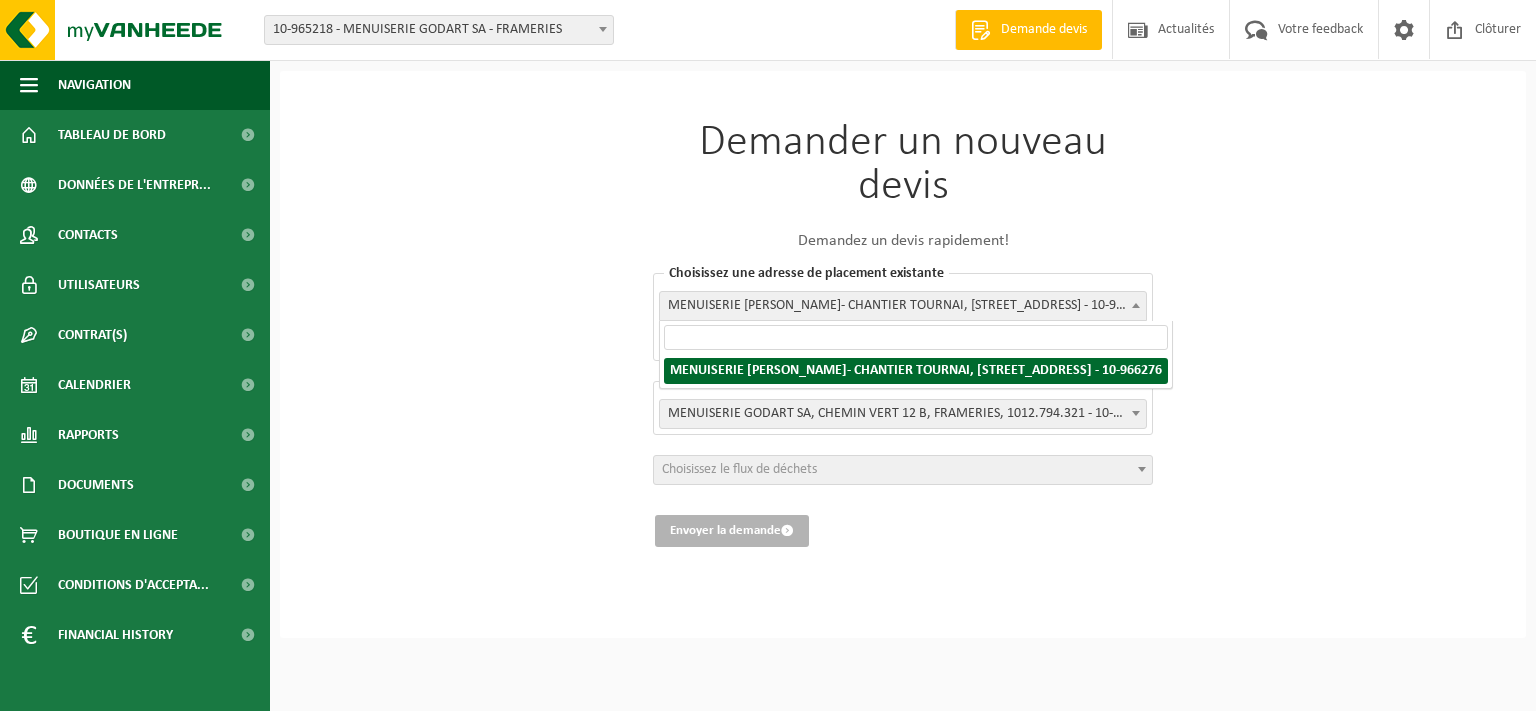 click at bounding box center [916, 337] 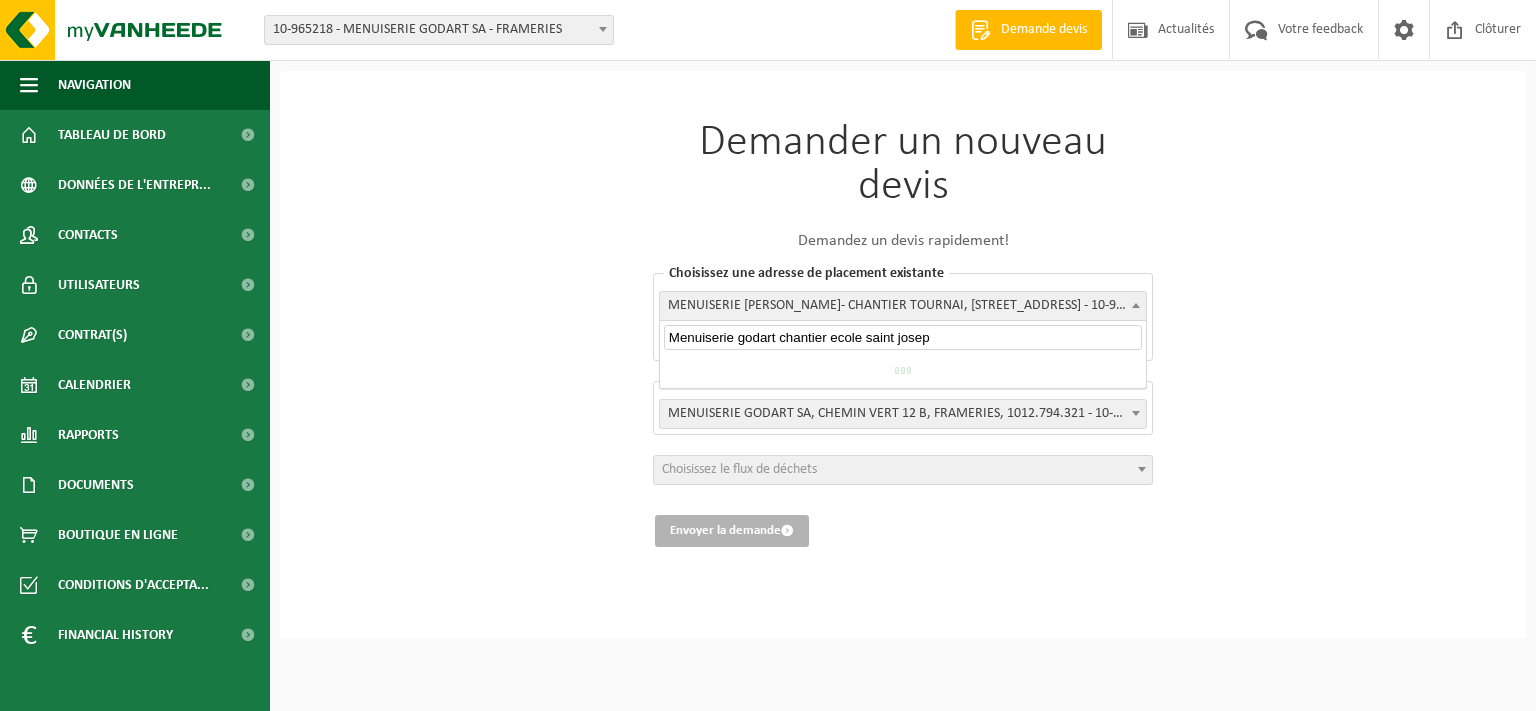 type on "Menuiserie godart chantier ecole saint joseph" 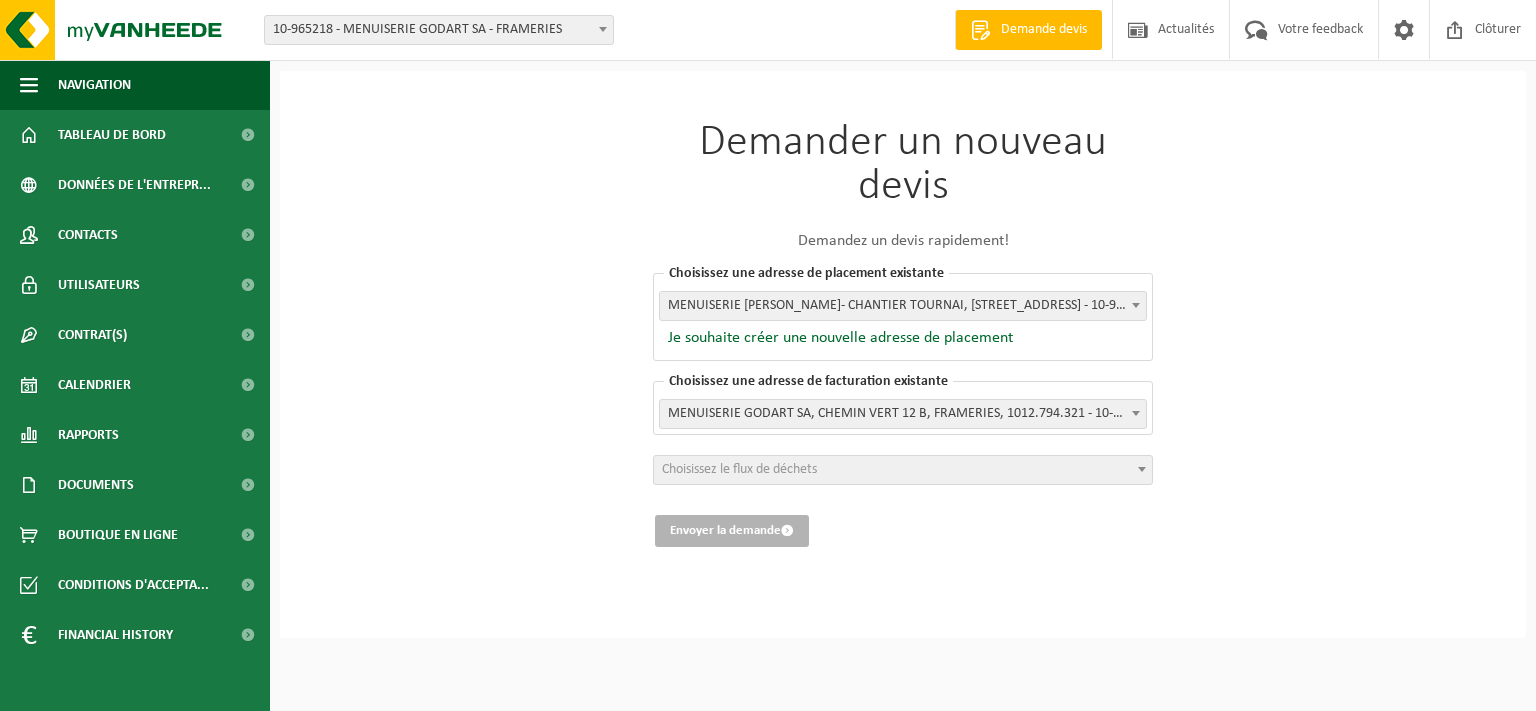 click on "[PERSON_NAME] un nouveau devis   Demandez un devis rapidement!               Choisissez une adresse de placement existante       Quelle est l'adresse de placement?   MENUISERIE GODART- CHANTIER TOURNAI, [GEOGRAPHIC_DATA] 3, [GEOGRAPHIC_DATA] - 10-966276 MENUISERIE GODART- CHANTIER TOURNAI, [GEOGRAPHIC_DATA] 3, [GEOGRAPHIC_DATA] - 10-966276 MENUISERIE GODART- CHANTIER TOURNAI, [GEOGRAPHIC_DATA], [GEOGRAPHIC_DATA] - 10-966276 MENUISERIE GODART- CHANTIER TOURNAI, [GEOGRAPHIC_DATA] 3, TOURNAI - 10-966276   Je souhaite créer une nouvelle adresse de placement         Créer une nouvelle adresse de placement           Nous collectons vos données CBE via votre numéro de TVA                                                                   Choisissez votre secteur   Choisissez votre secteur         Je souhaite choisir une adresse de placement existante               Choisissez une adresse de facturation existante       Quelle est l'adresse de facturation?   MENUISERIE GODART SA, CHEMIN VERT 12 B, FRAMERIES, 1012.794.321 - 10-965218                                 1" at bounding box center (903, 354) 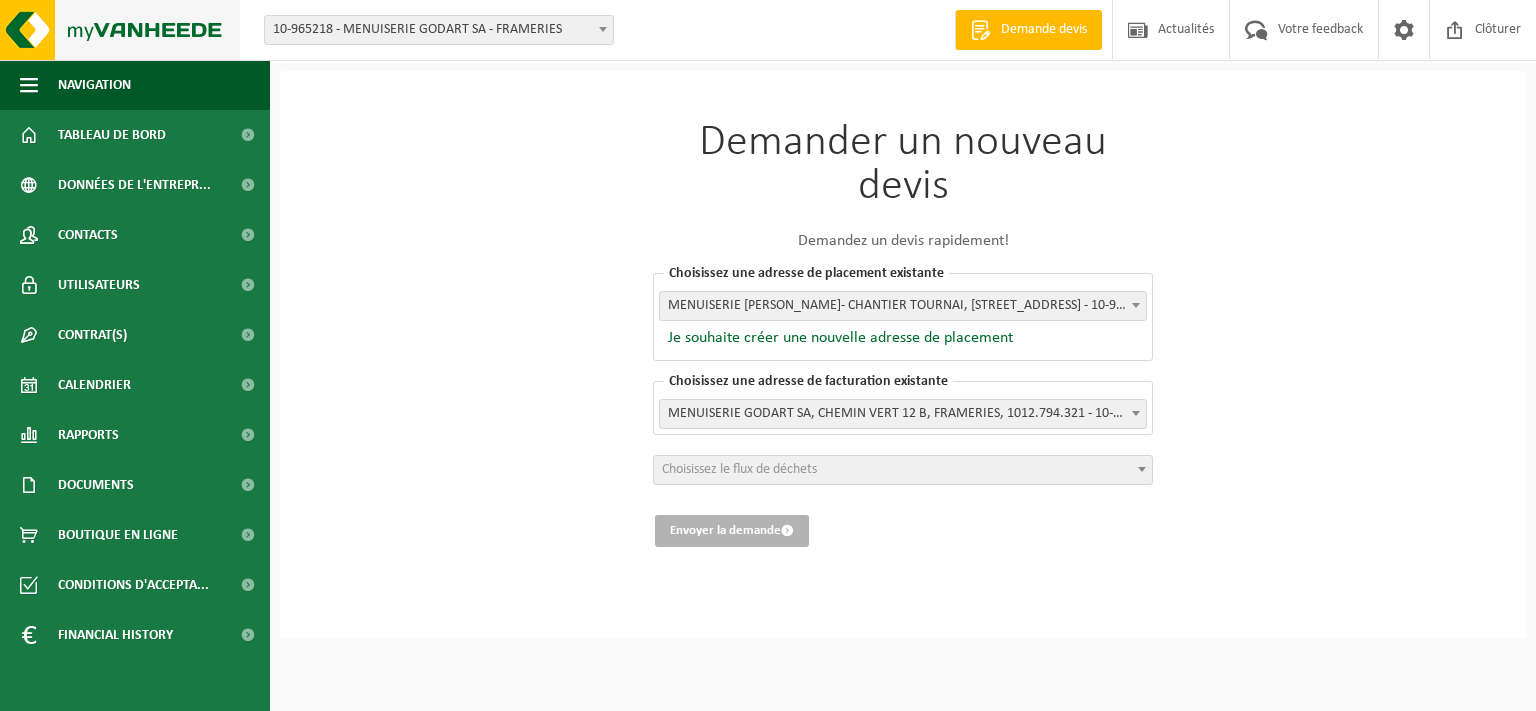 click at bounding box center [120, 30] 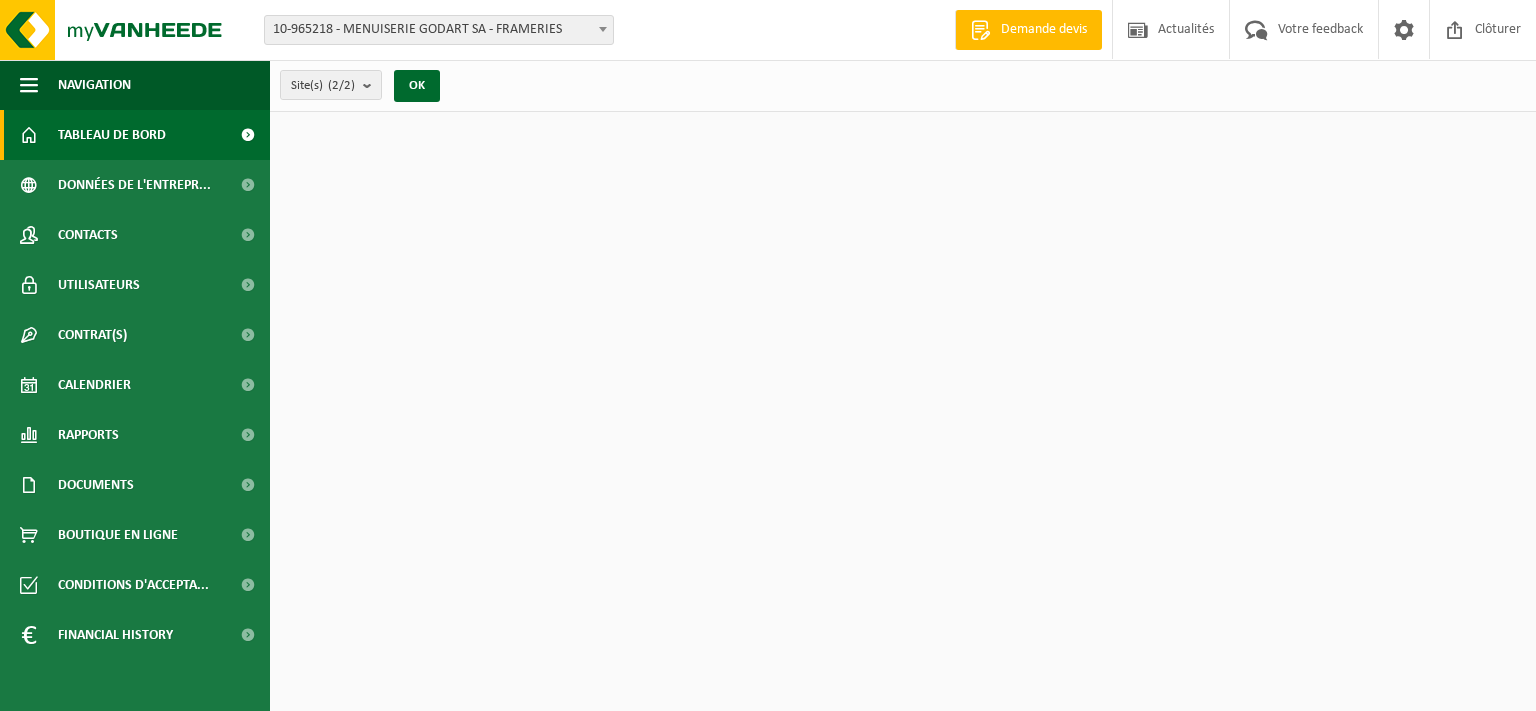 scroll, scrollTop: 0, scrollLeft: 0, axis: both 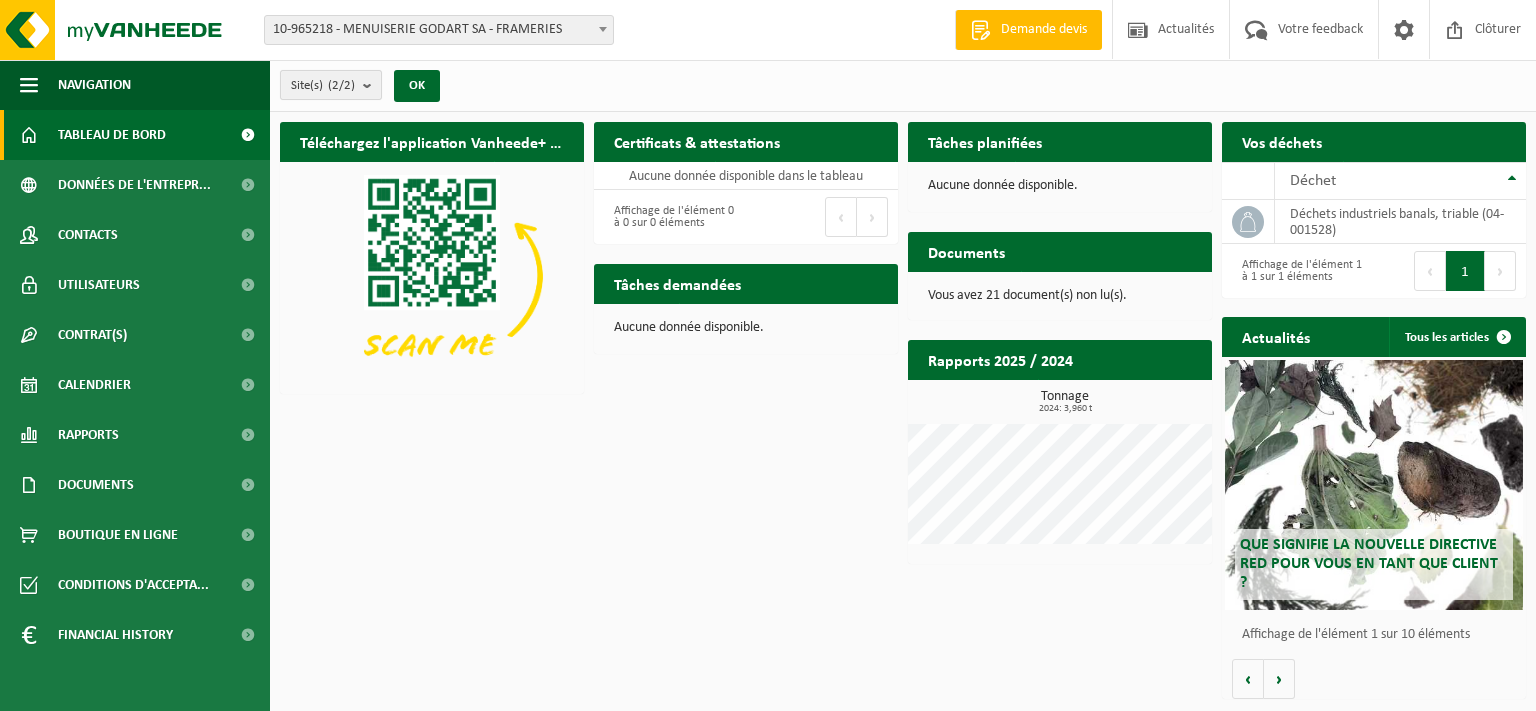 click on "Site(s)  (2/2)" at bounding box center [331, 85] 